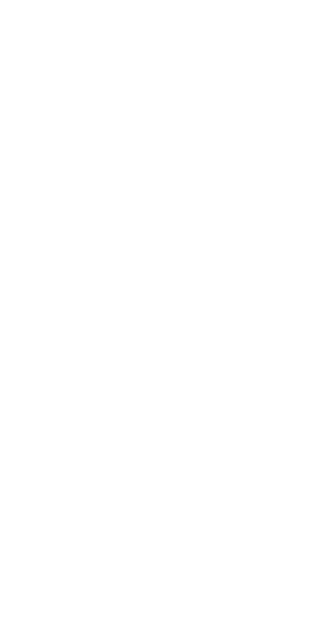 scroll, scrollTop: 0, scrollLeft: 0, axis: both 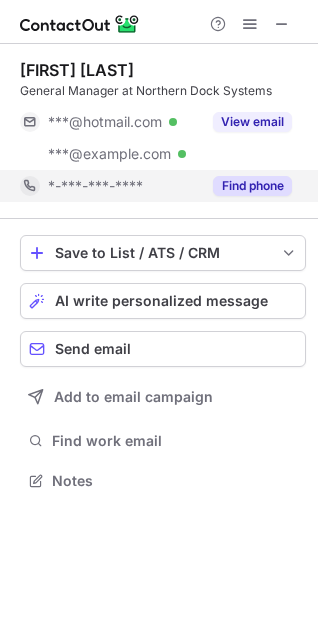 click on "Find phone" at bounding box center (252, 186) 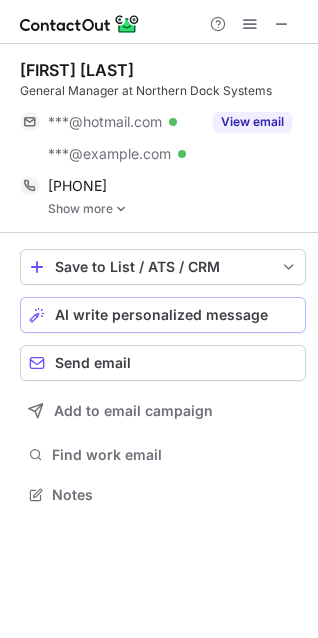 scroll, scrollTop: 10, scrollLeft: 10, axis: both 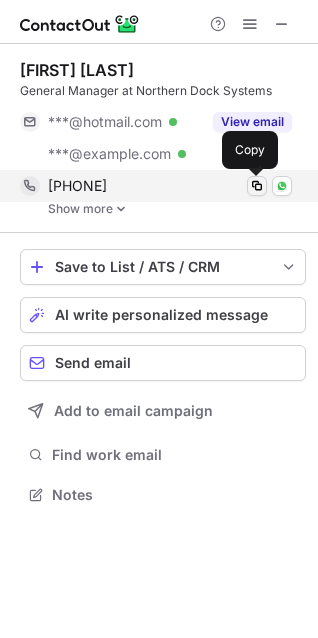 click at bounding box center [257, 186] 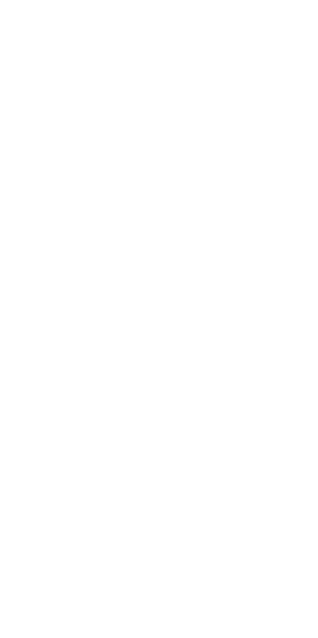 scroll, scrollTop: 0, scrollLeft: 0, axis: both 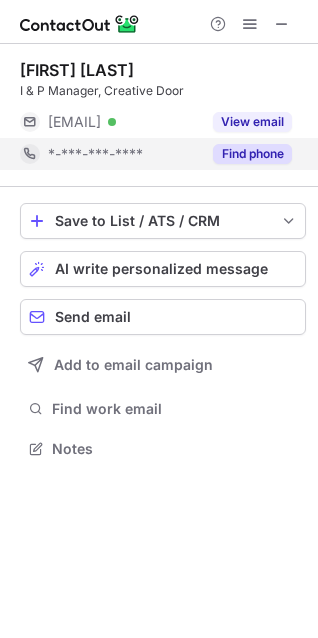 click on "Find phone" at bounding box center [252, 154] 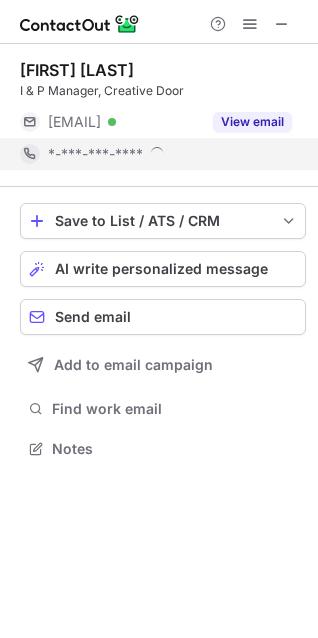 scroll, scrollTop: 10, scrollLeft: 10, axis: both 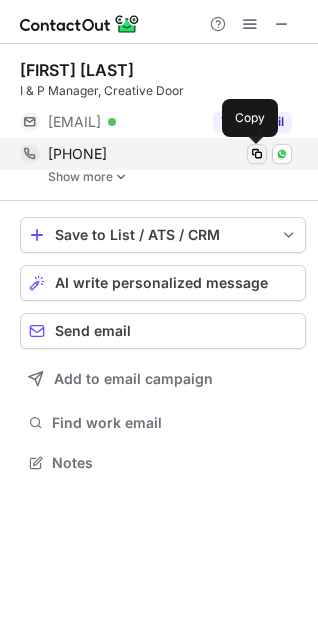 click at bounding box center (257, 154) 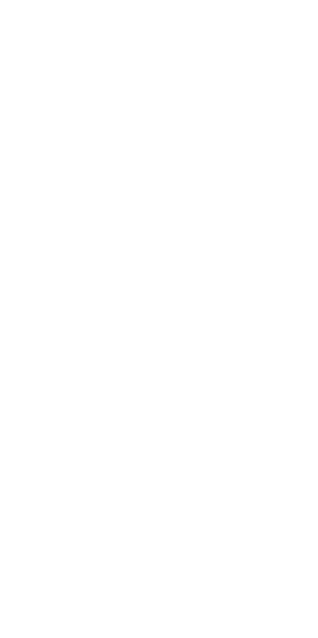 scroll, scrollTop: 0, scrollLeft: 0, axis: both 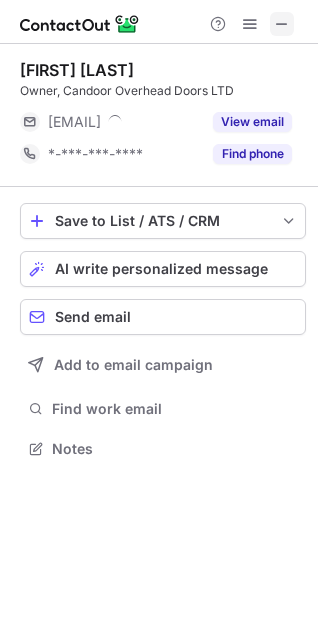 click at bounding box center (282, 24) 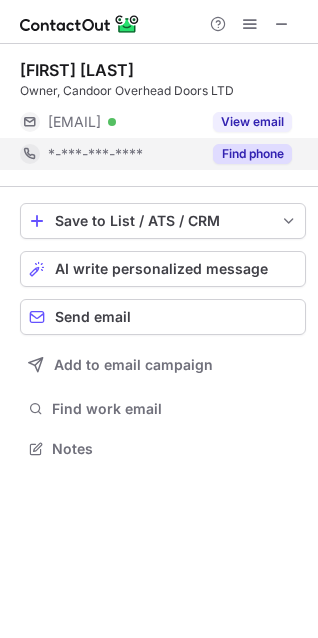 click on "Find phone" at bounding box center (252, 154) 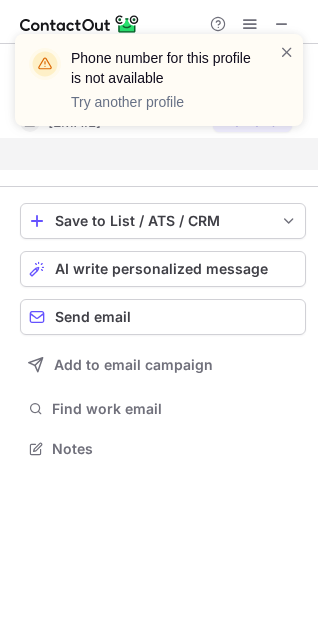 scroll, scrollTop: 403, scrollLeft: 318, axis: both 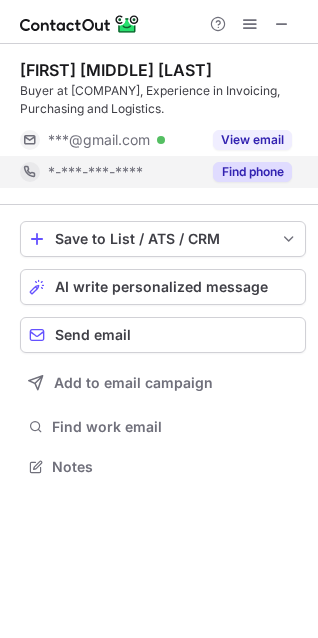 click on "Find phone" at bounding box center (252, 172) 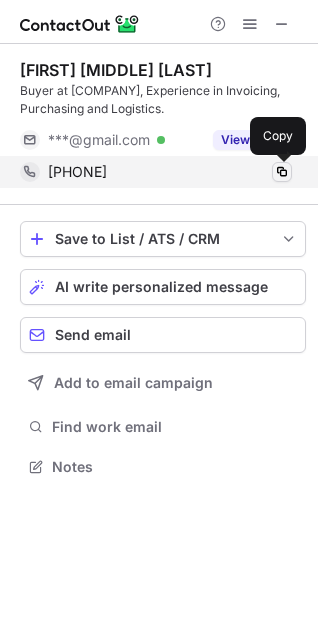 click at bounding box center (282, 172) 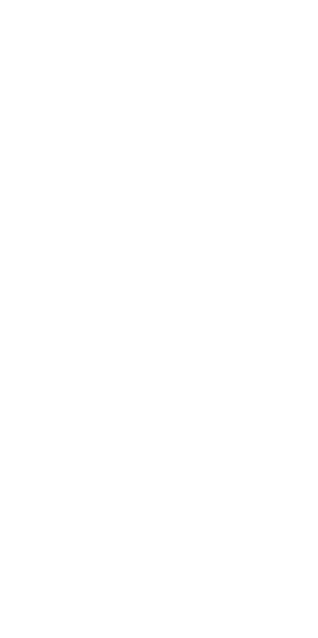 scroll, scrollTop: 0, scrollLeft: 0, axis: both 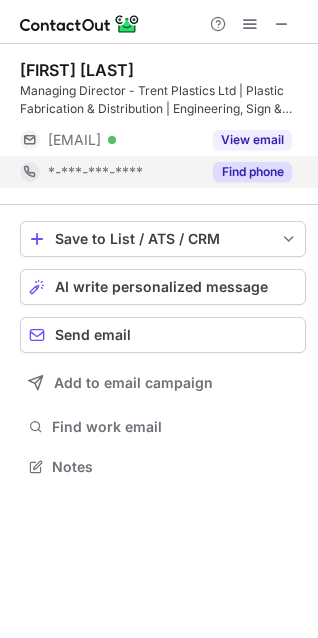 click on "Find phone" at bounding box center [246, 172] 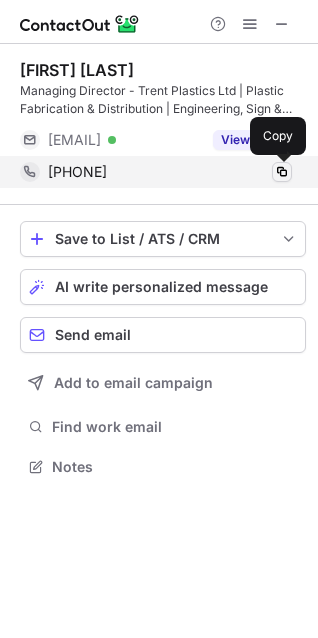 click at bounding box center (282, 172) 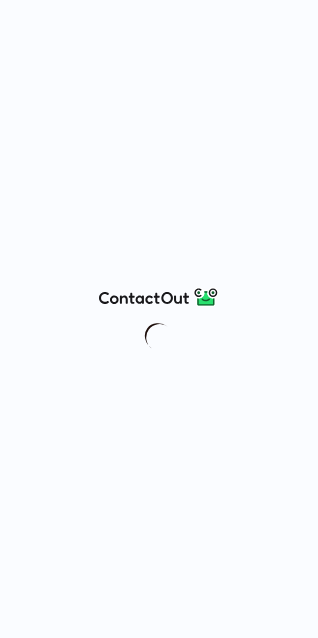 scroll, scrollTop: 0, scrollLeft: 0, axis: both 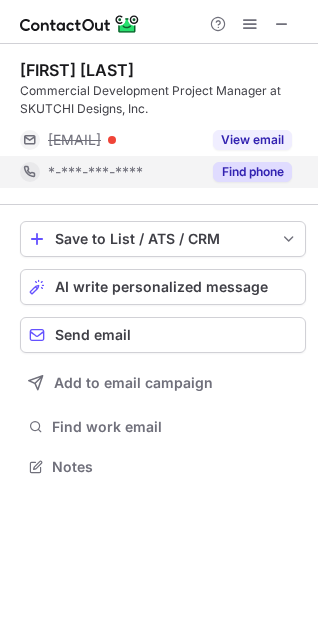 click on "Find phone" at bounding box center [252, 172] 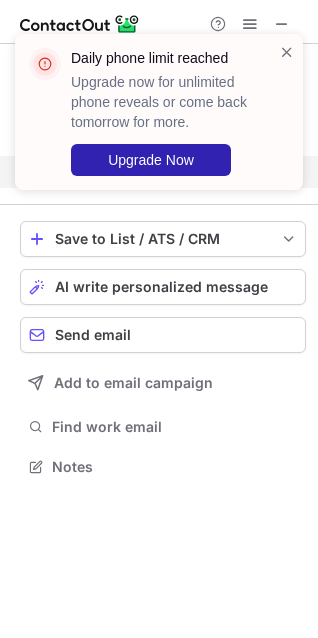 scroll, scrollTop: 421, scrollLeft: 318, axis: both 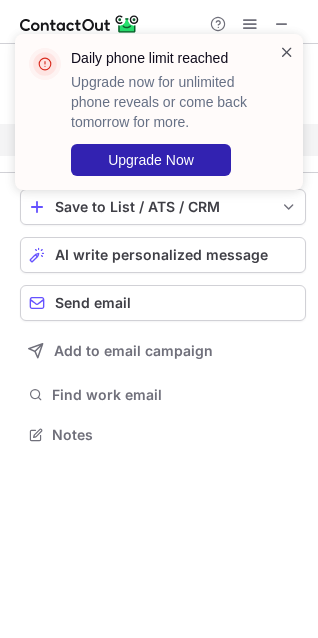 click at bounding box center [287, 52] 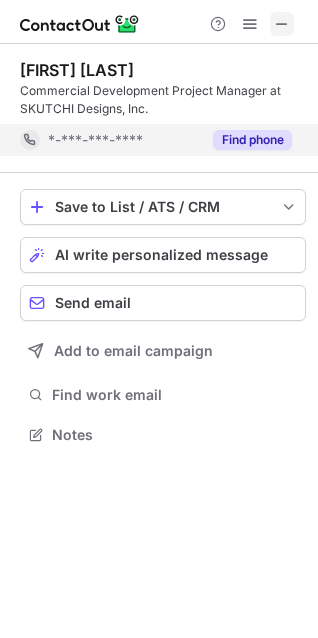 click at bounding box center (282, 24) 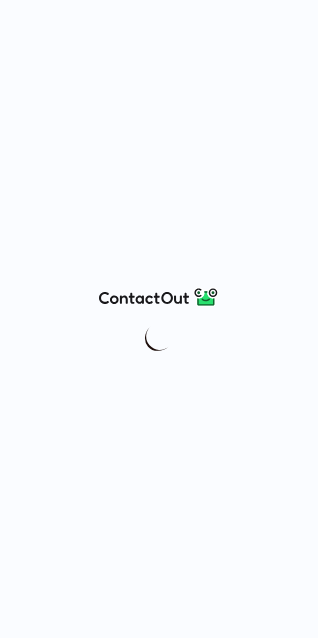 scroll, scrollTop: 0, scrollLeft: 0, axis: both 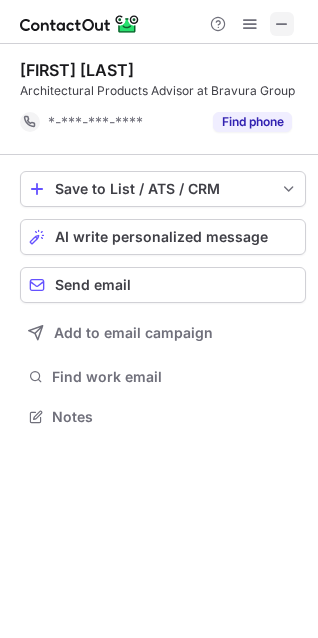 click at bounding box center (282, 24) 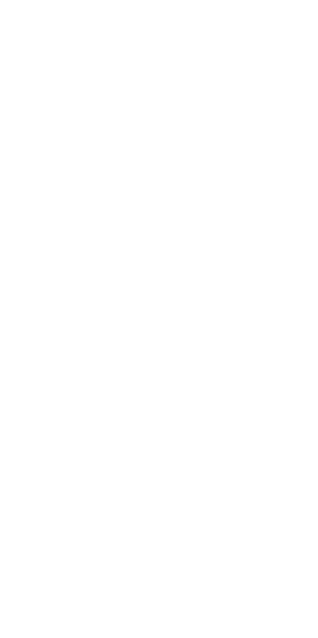 scroll, scrollTop: 0, scrollLeft: 0, axis: both 